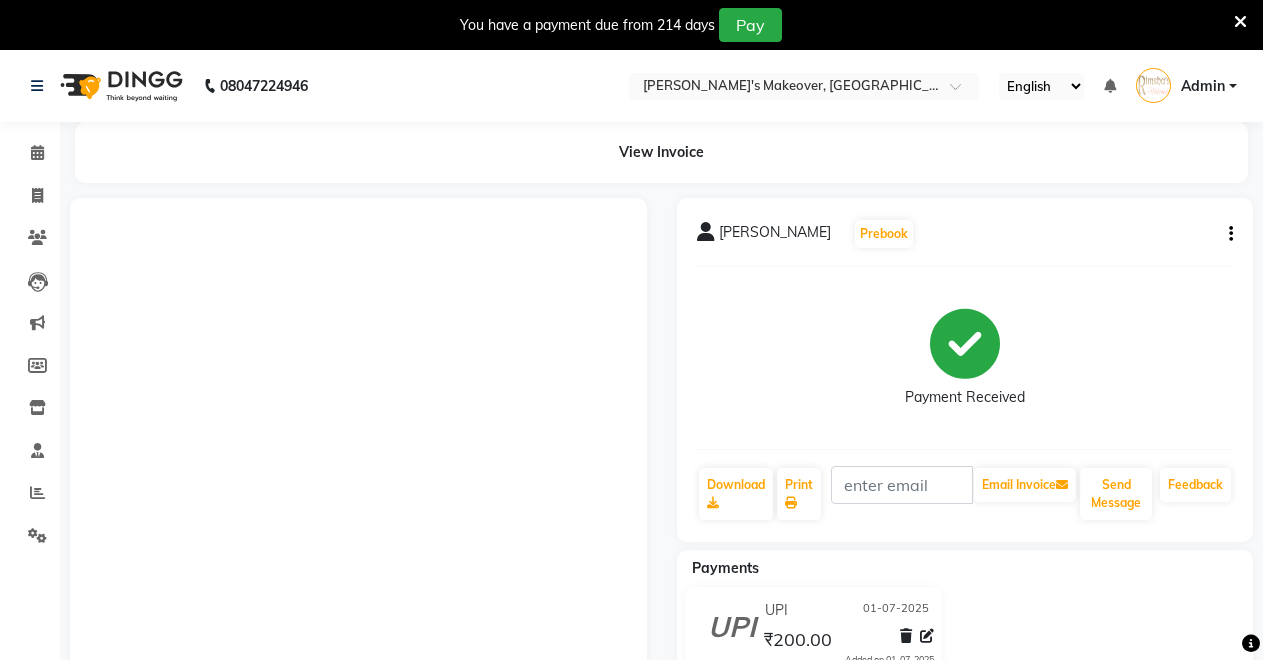 scroll, scrollTop: 0, scrollLeft: 0, axis: both 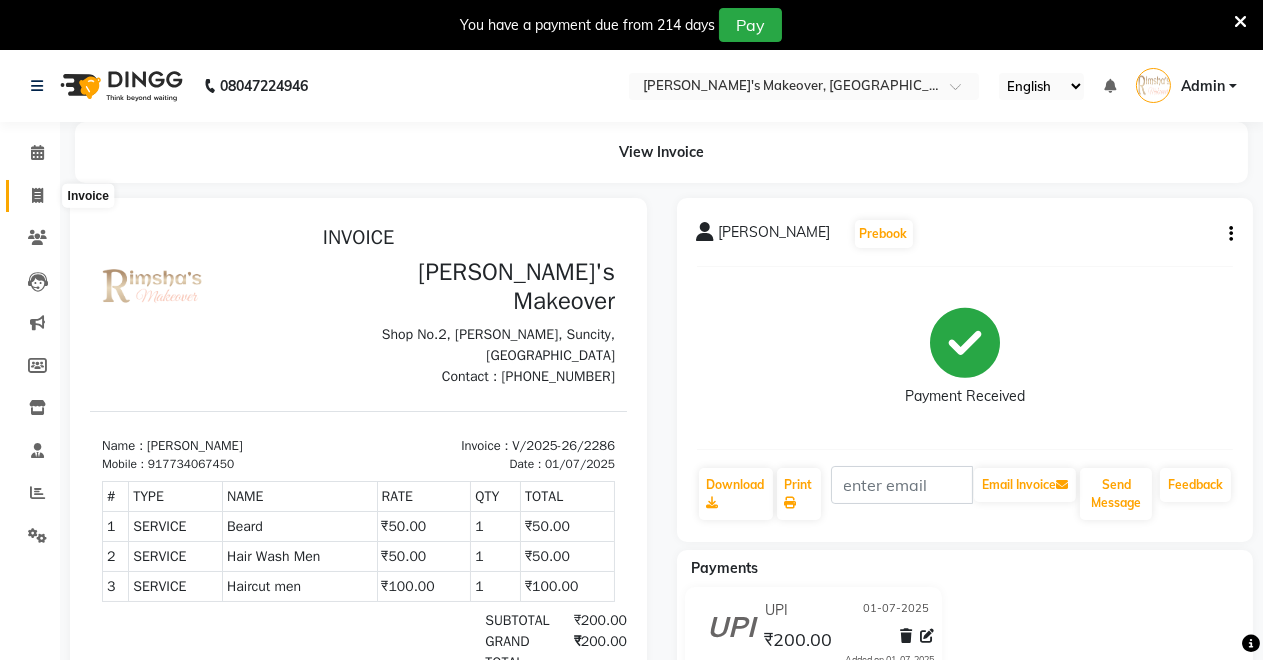 click 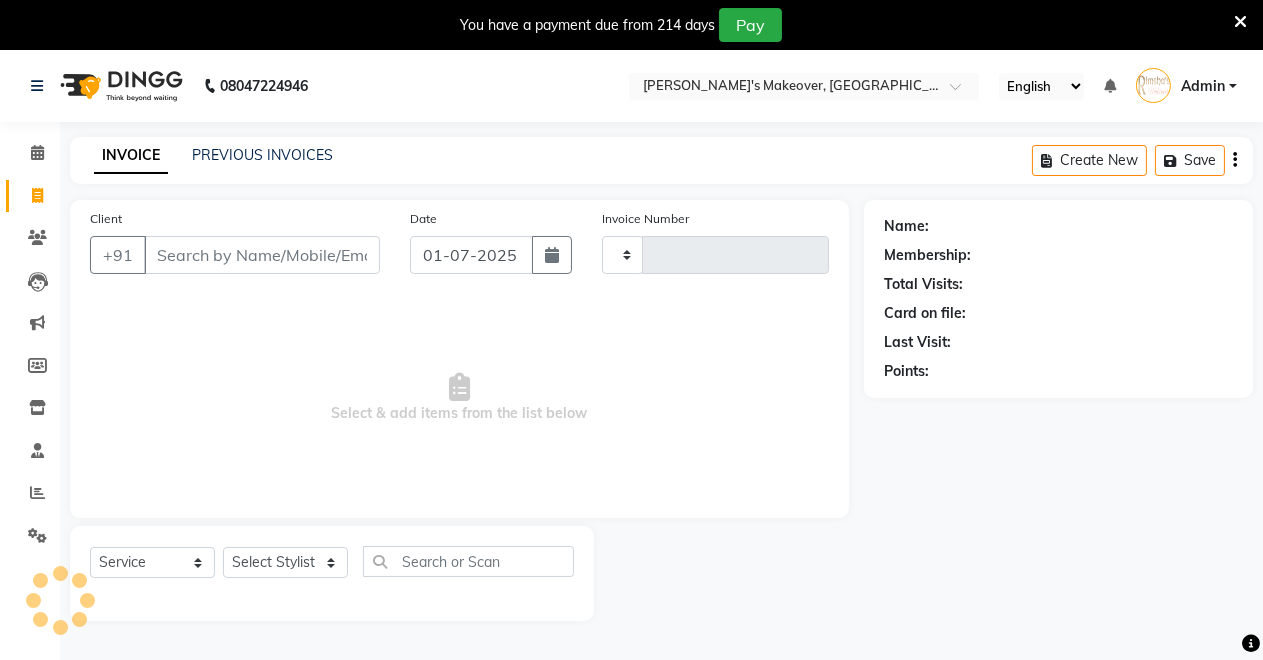 scroll, scrollTop: 49, scrollLeft: 0, axis: vertical 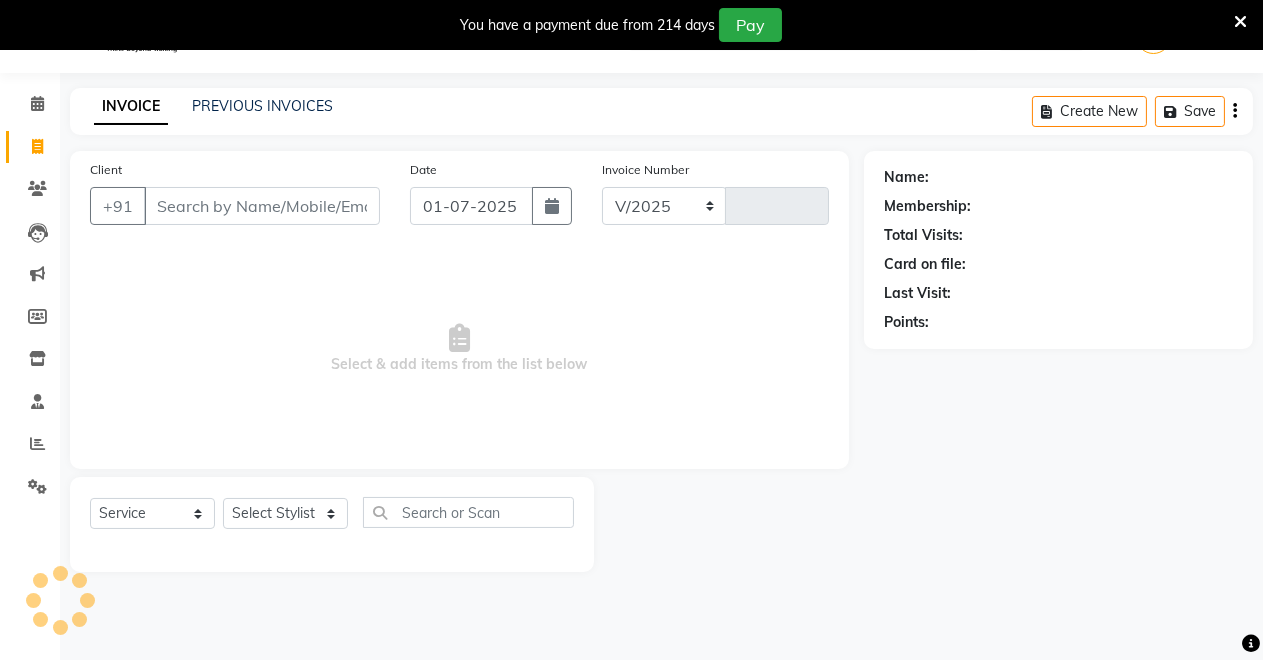 select on "7317" 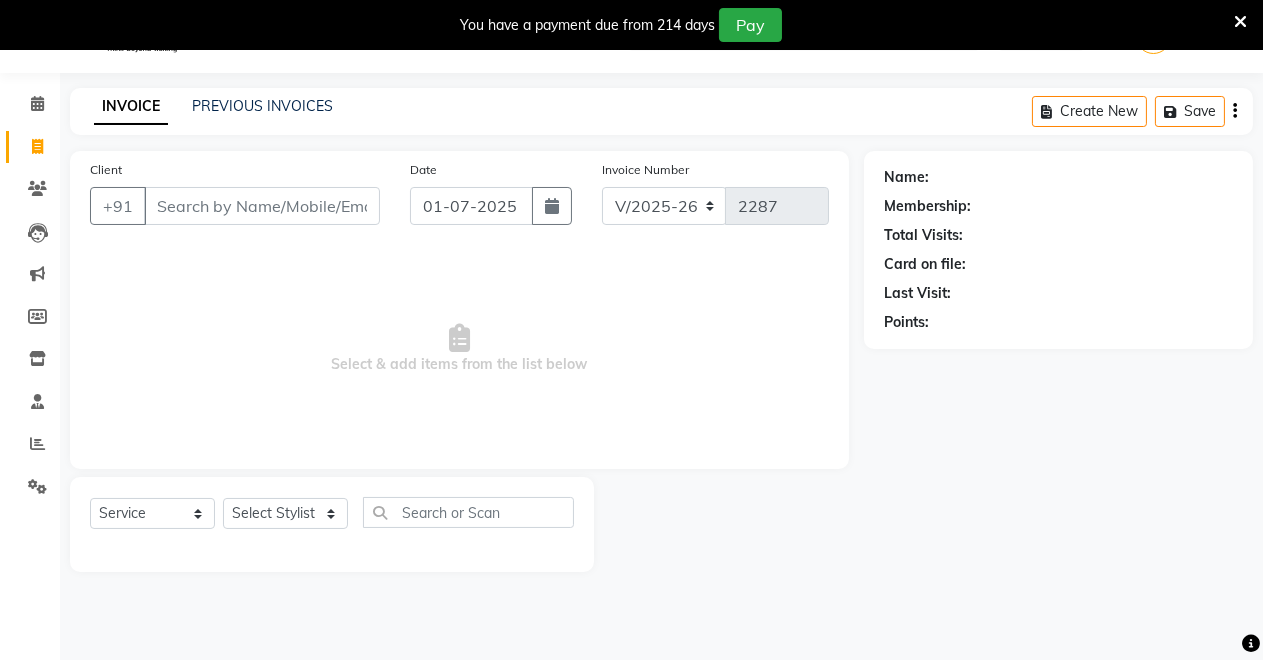 click on "Client" at bounding box center [262, 206] 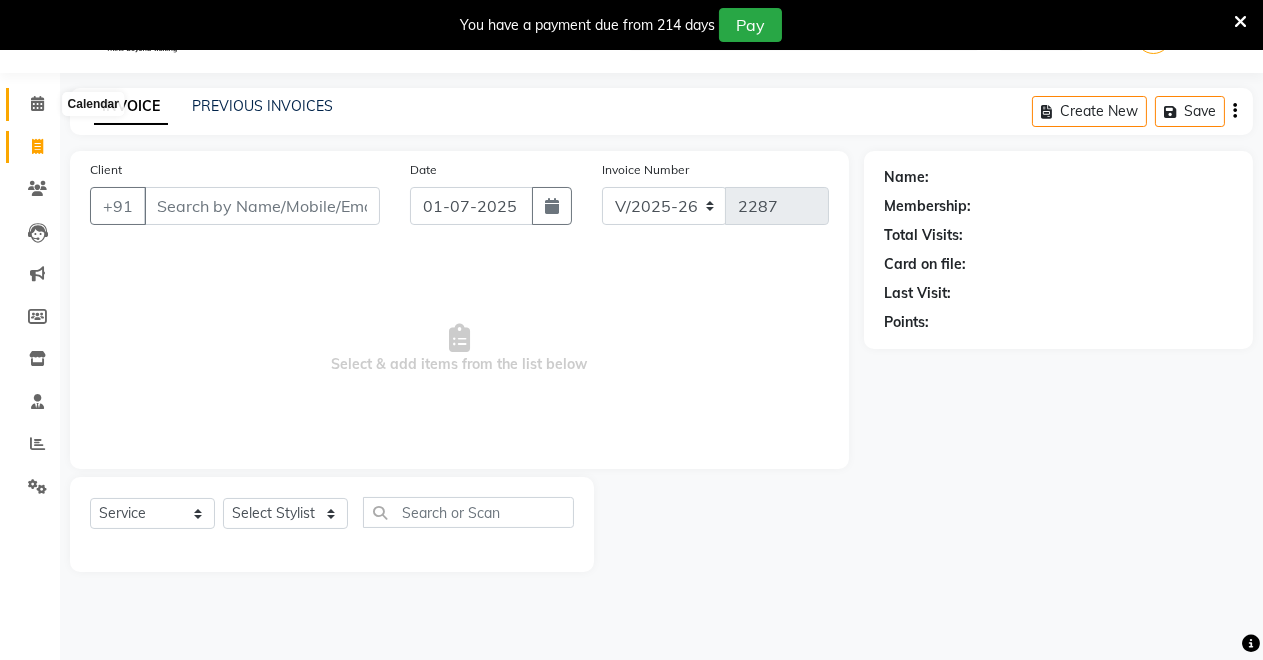 click 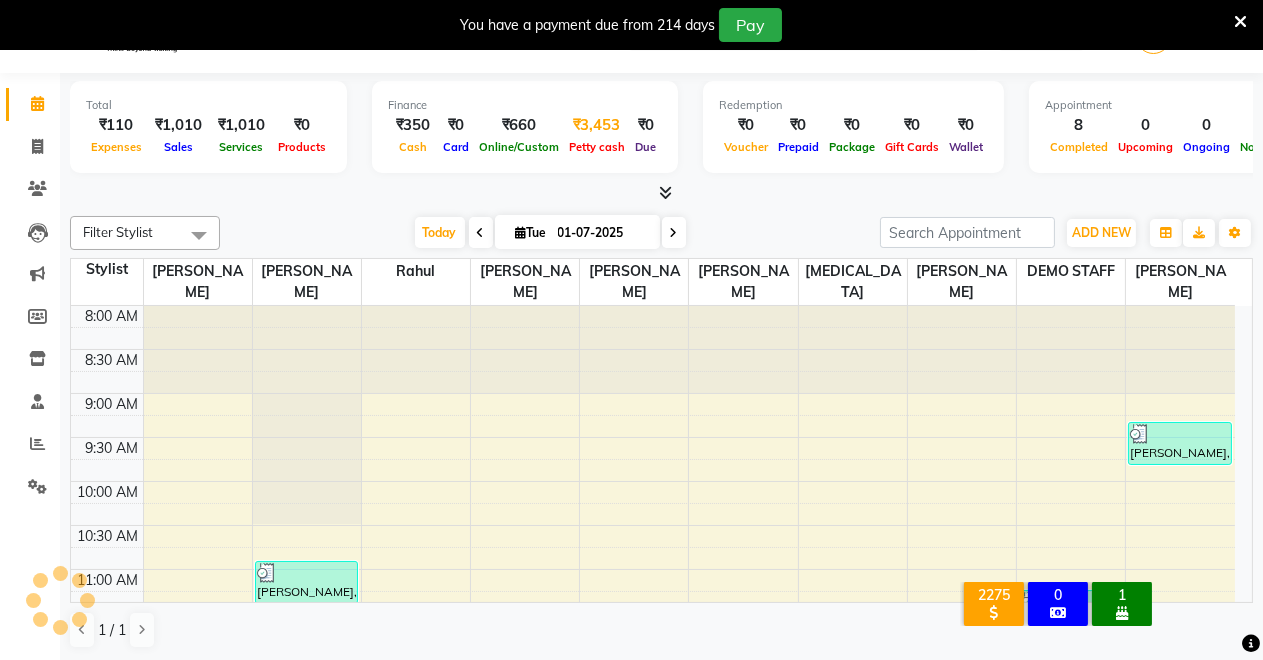scroll, scrollTop: 701, scrollLeft: 0, axis: vertical 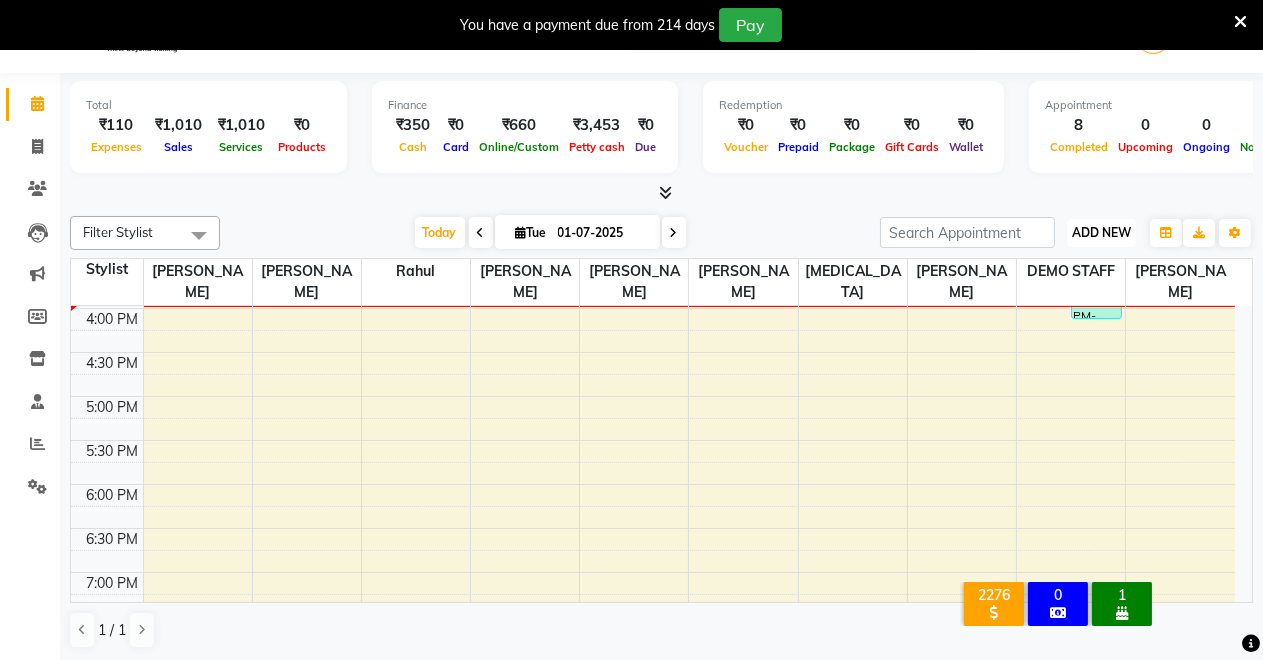 click on "ADD NEW" at bounding box center [1101, 232] 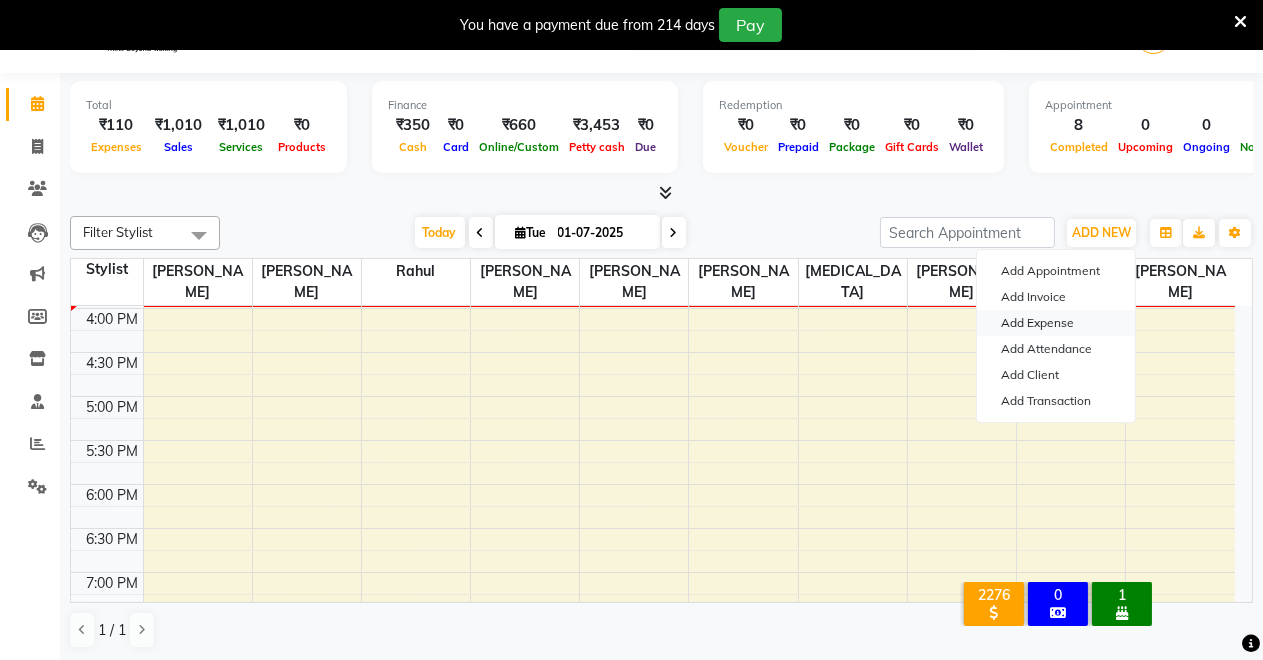 click on "Add Expense" at bounding box center [1056, 323] 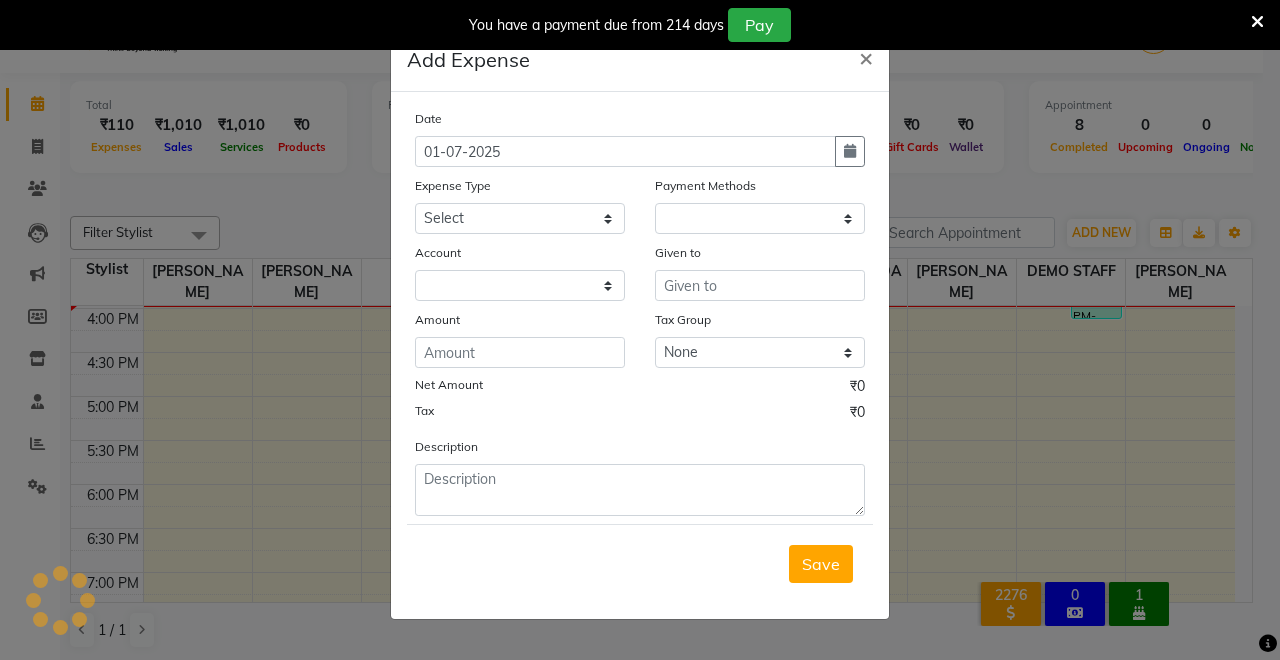select on "1" 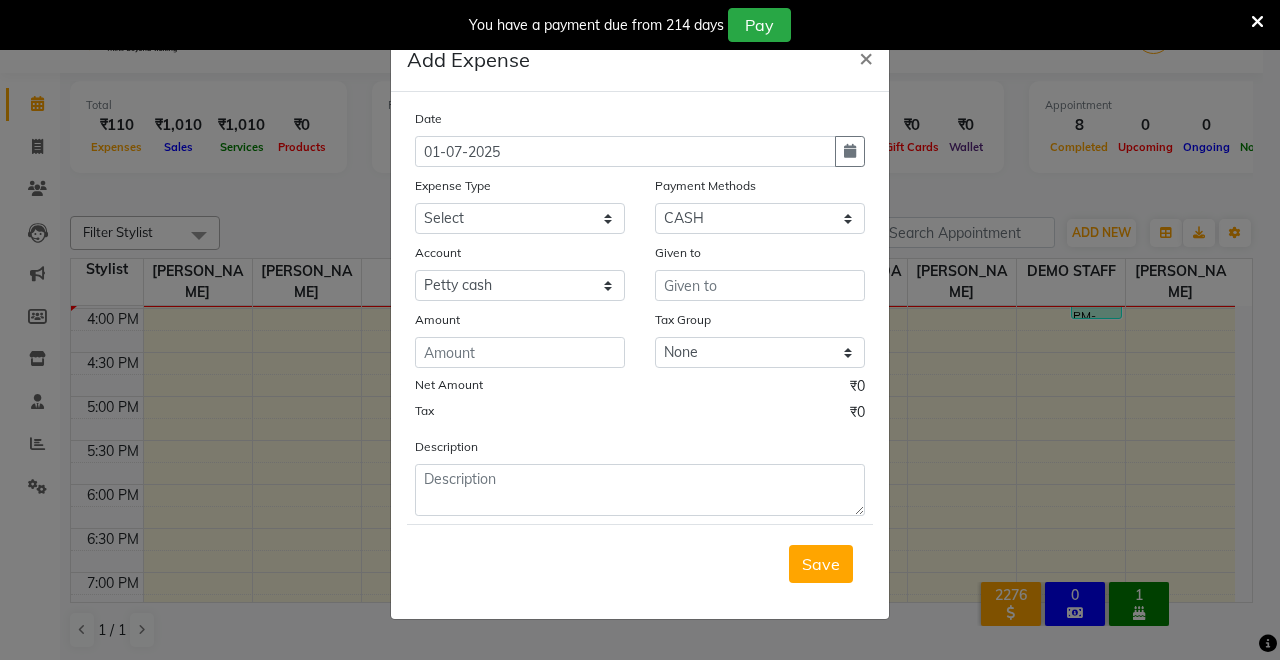 click on "Expense Type" 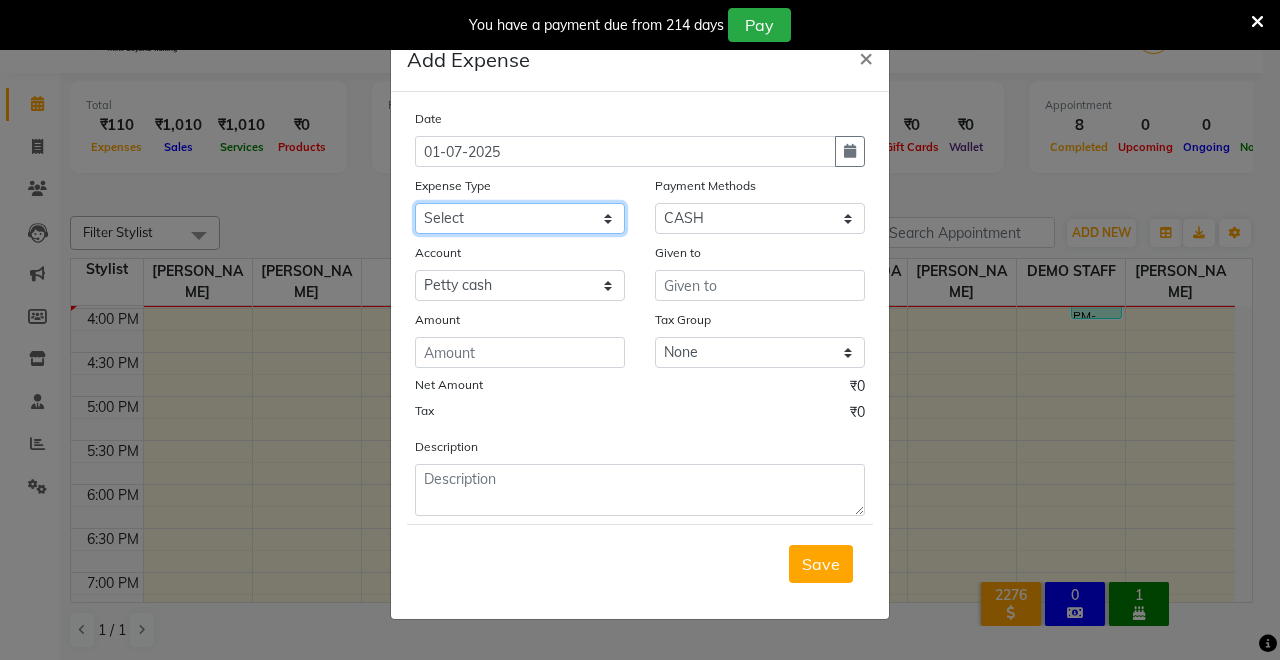 click on "Select Advance Salary CLEANING Clinical charges DUSTBIN electricity bill Other PAMPHLETS Pandit G Priyanka mam Product Rent Salary SOFA Staff Snacks Tax Tea & Refreshment T SHIRT PRINT Utilities Water Bottle" 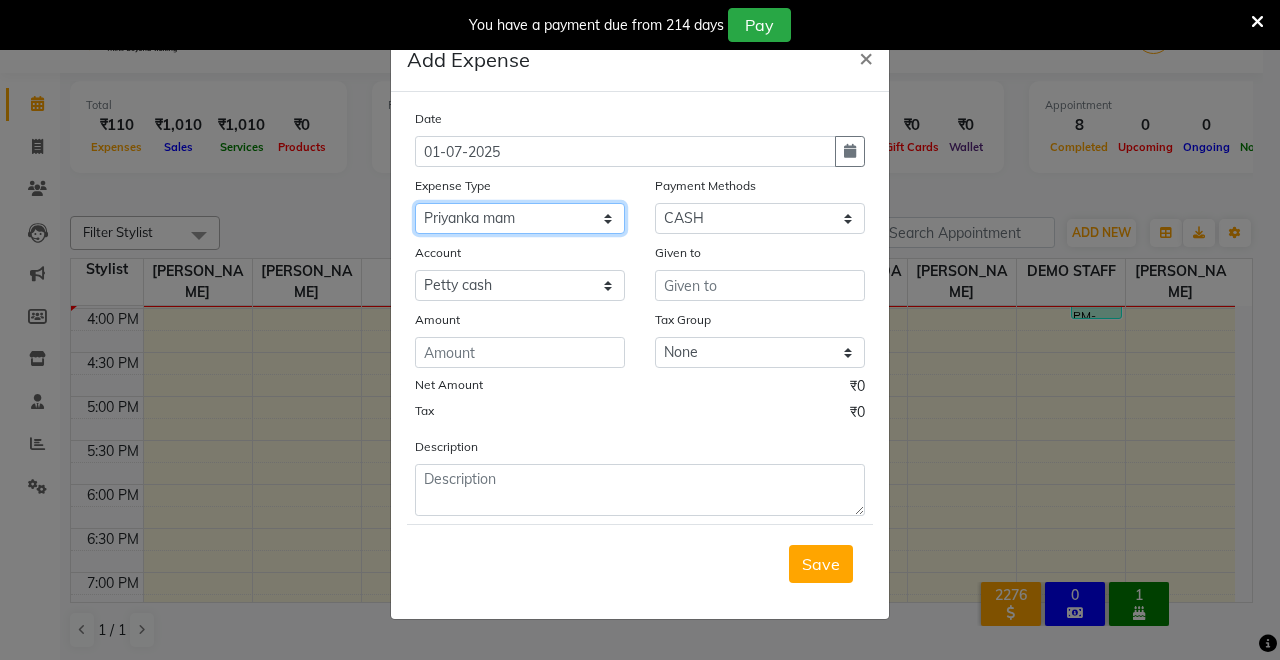 click on "Select Advance Salary CLEANING Clinical charges DUSTBIN electricity bill Other PAMPHLETS Pandit G Priyanka mam Product Rent Salary SOFA Staff Snacks Tax Tea & Refreshment T SHIRT PRINT Utilities Water Bottle" 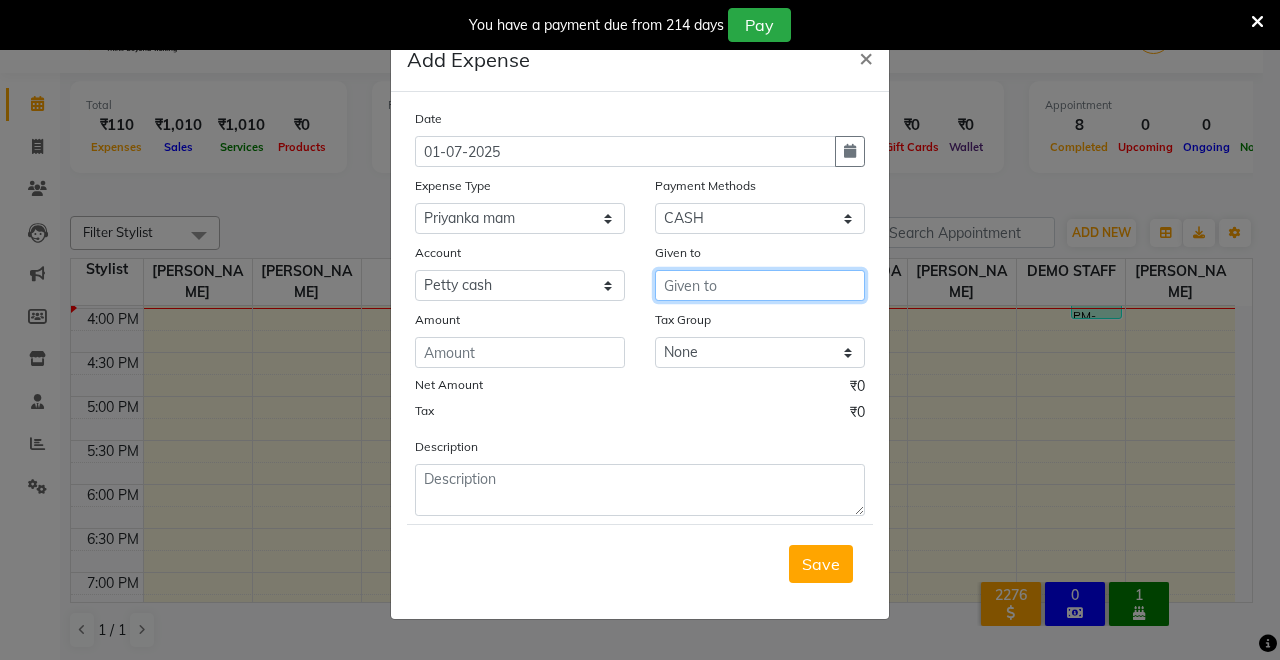 click at bounding box center [760, 285] 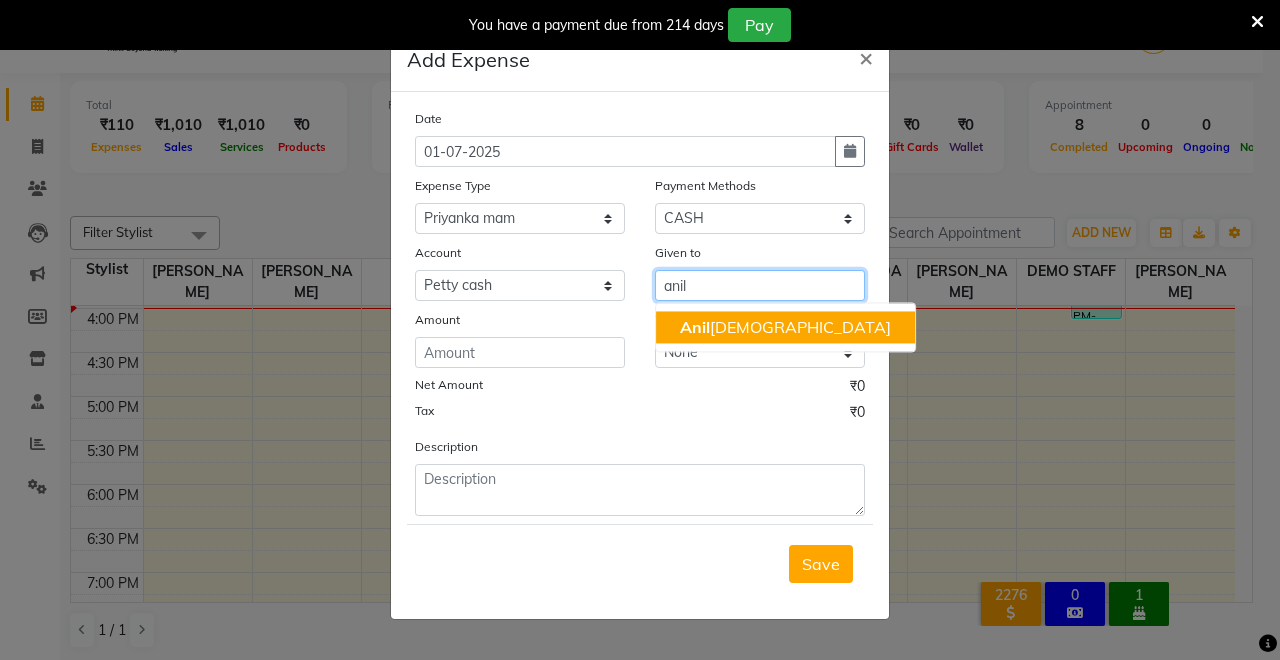 click on "Anil" 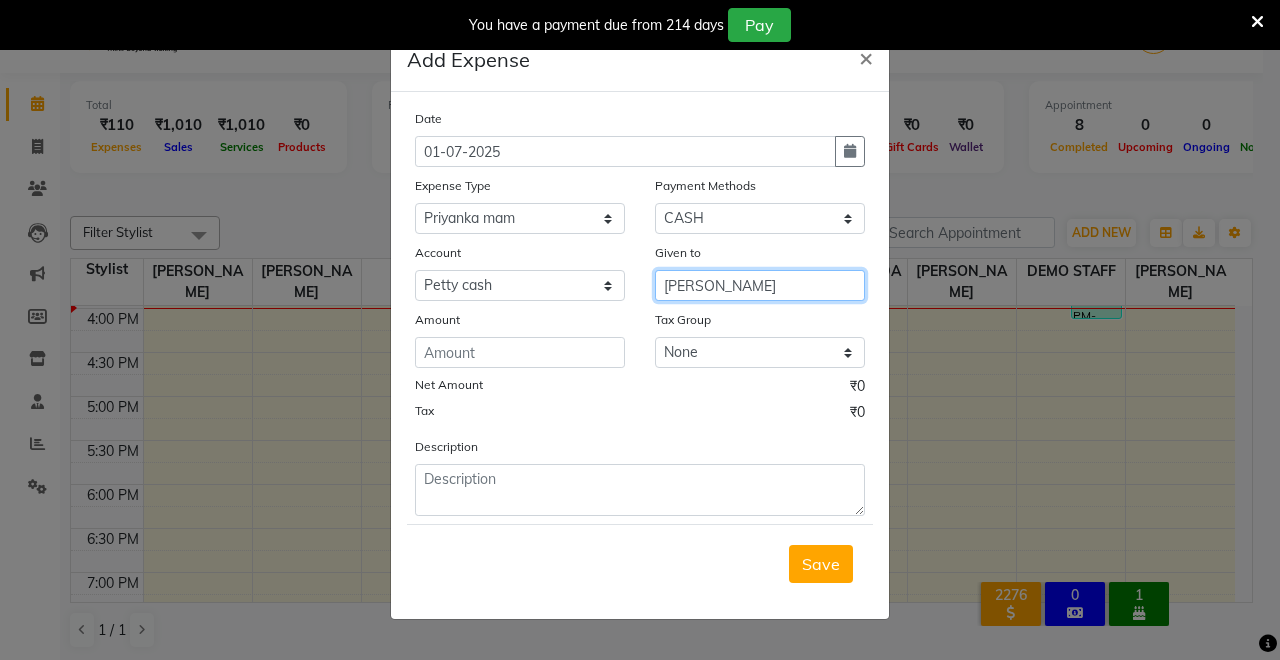 type on "[PERSON_NAME]" 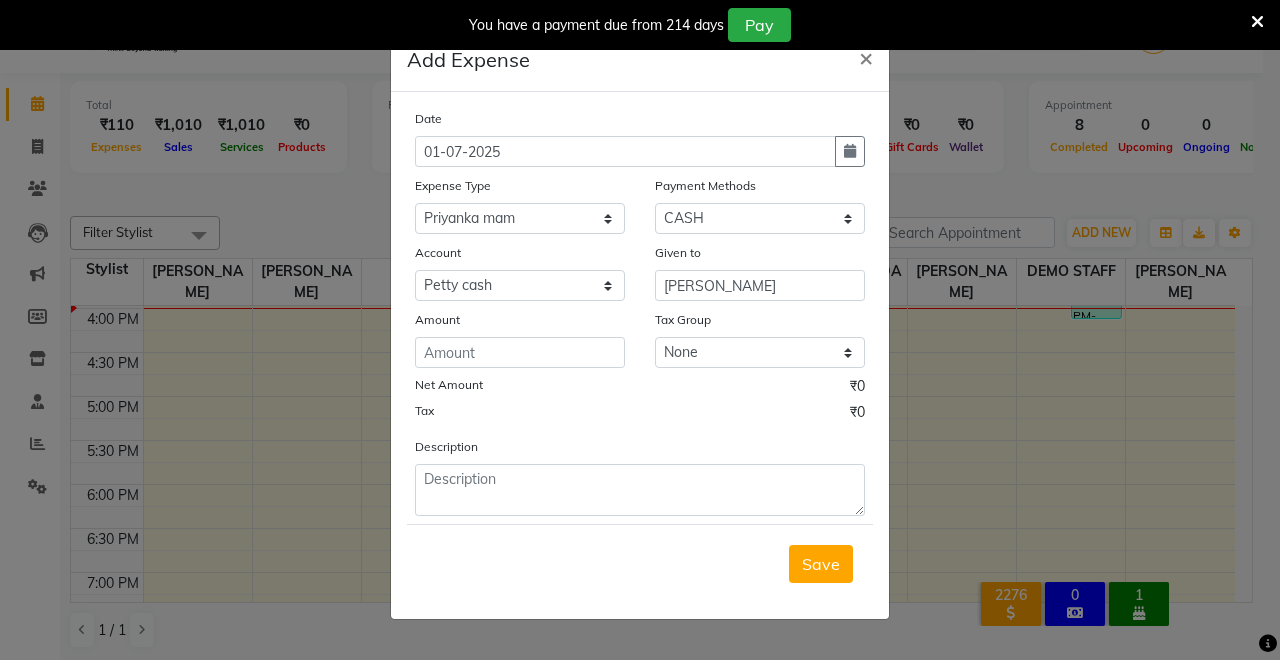 click on "Date [DATE] Expense Type Select Advance Salary CLEANING Clinical charges DUSTBIN electricity bill Other PAMPHLETS Pandit G Priyanka mam Product Rent Salary SOFA Staff Snacks Tax Tea & Refreshment T SHIRT PRINT Utilities Water Bottle Payment Methods Select CASH UPI Coupon PhonePe Points Gift Card Wallet CARD Prepaid Voucher Package Account Select [PERSON_NAME] cash Default account UPI ACCOUNT Given to [PERSON_NAME] Amount Tax Group None GST Net Amount ₹0 Tax ₹0 Description" 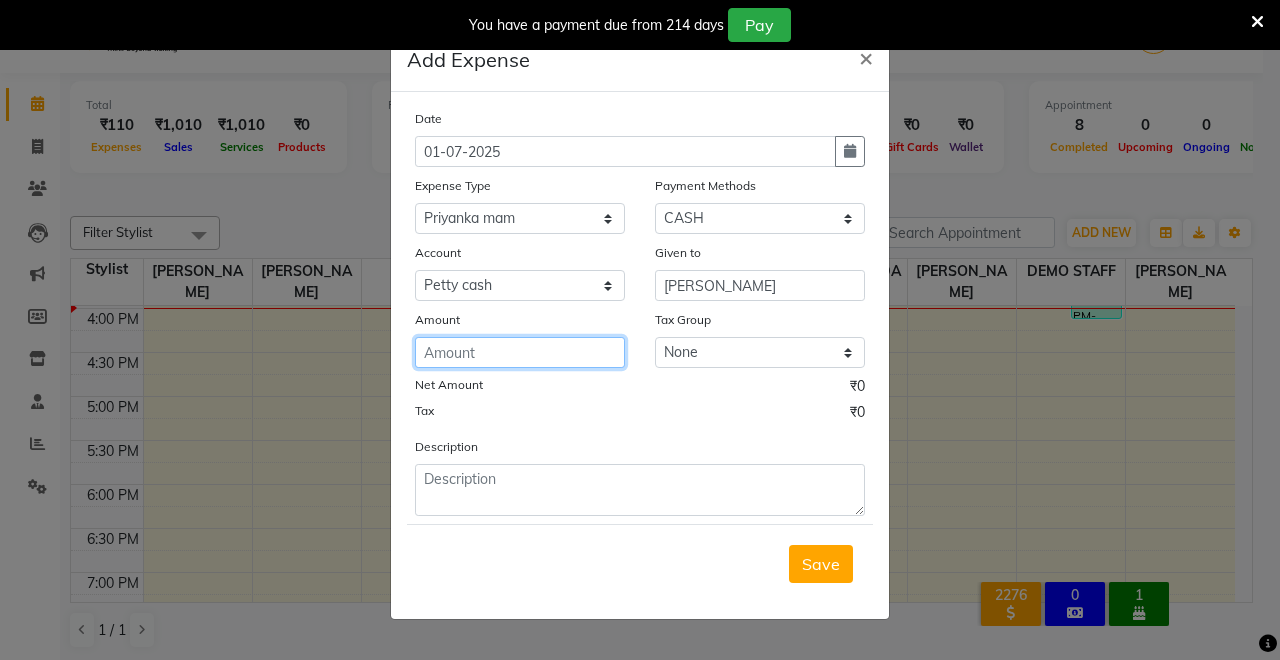 click 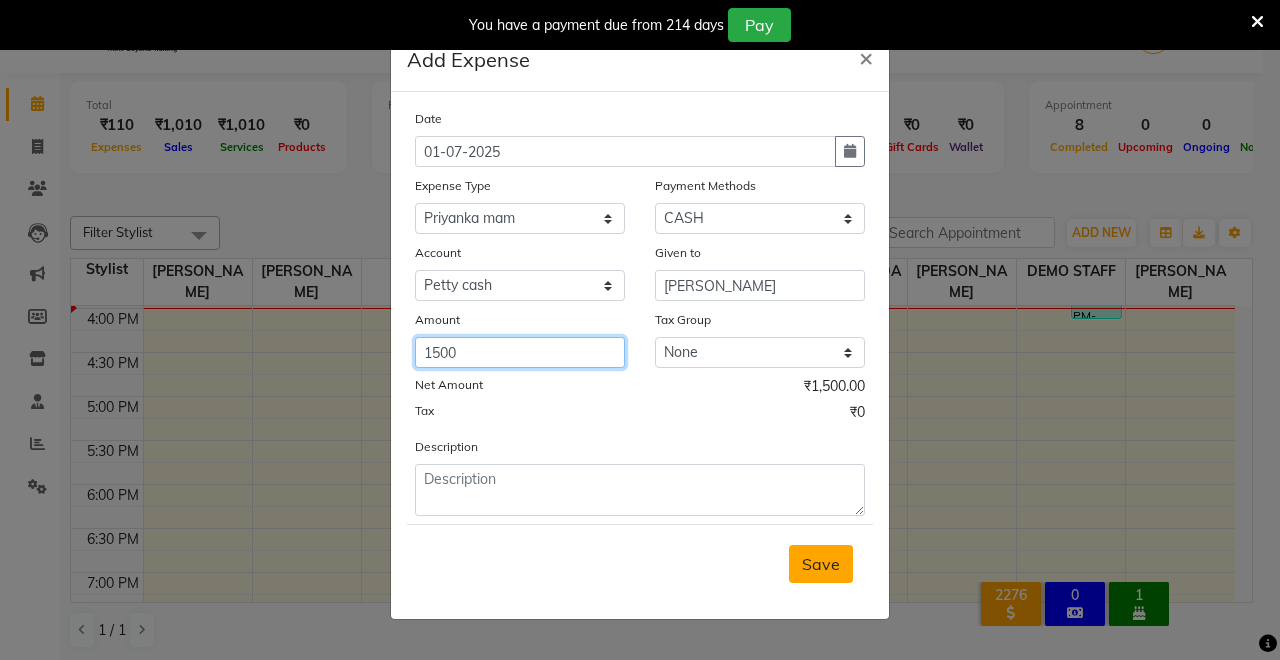 type on "1500" 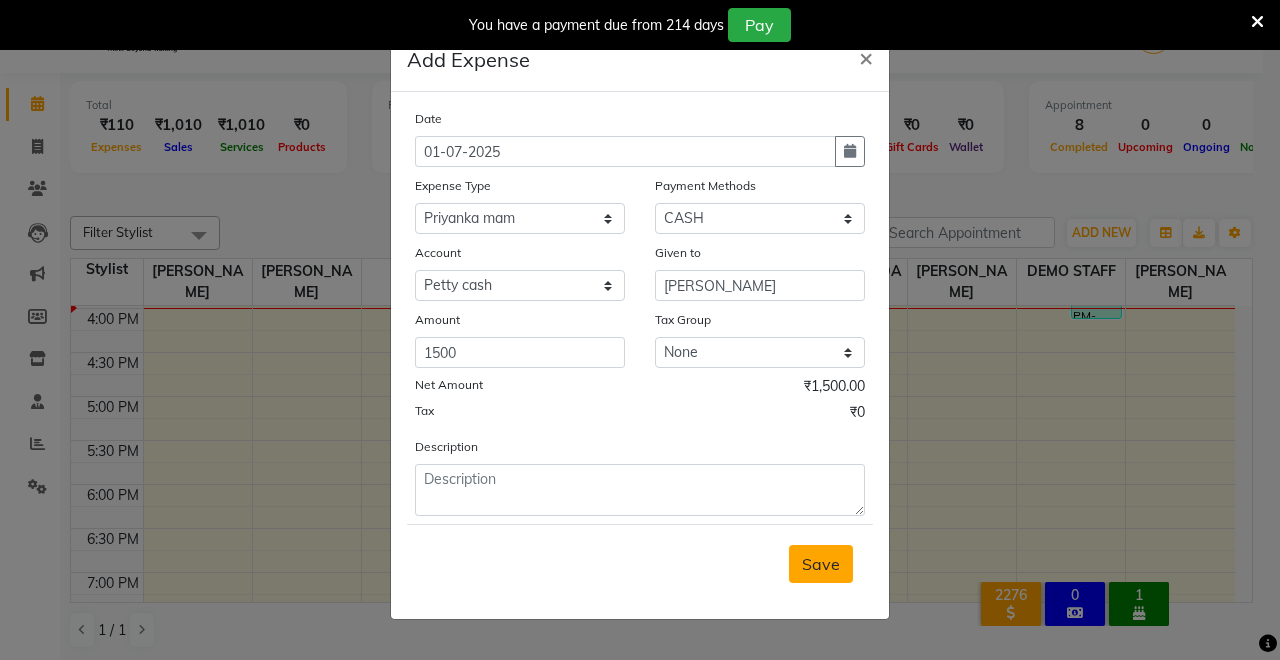 click on "Save" at bounding box center [821, 564] 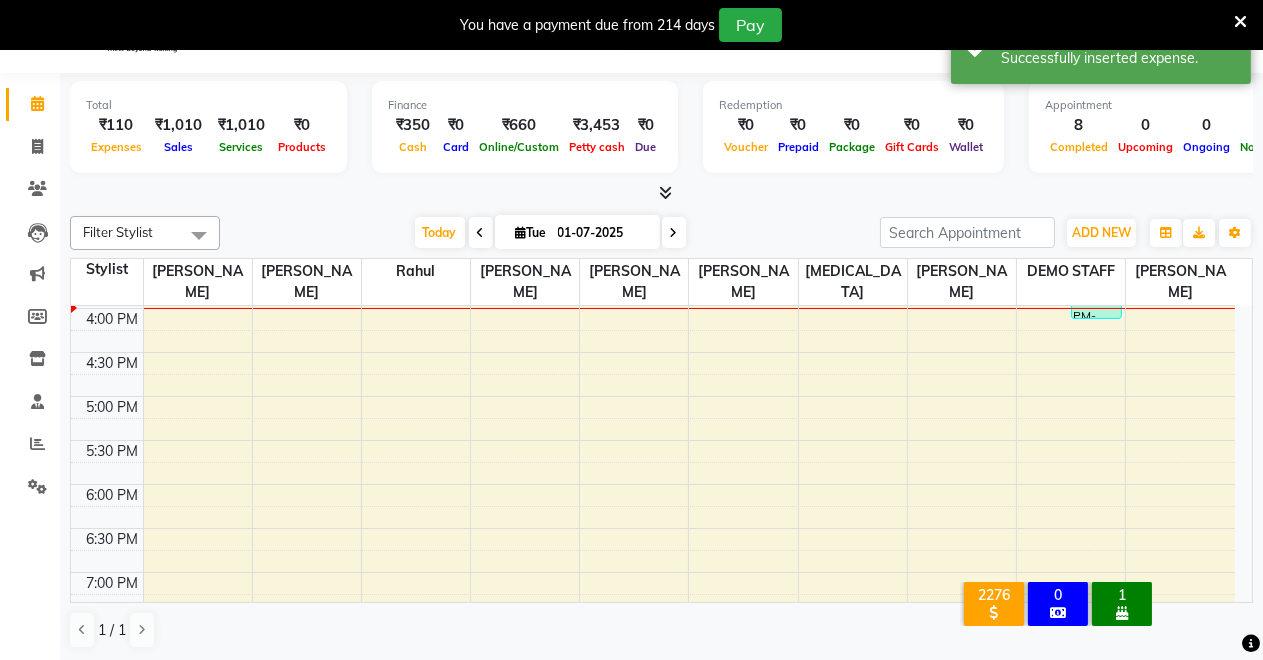 scroll, scrollTop: 0, scrollLeft: 0, axis: both 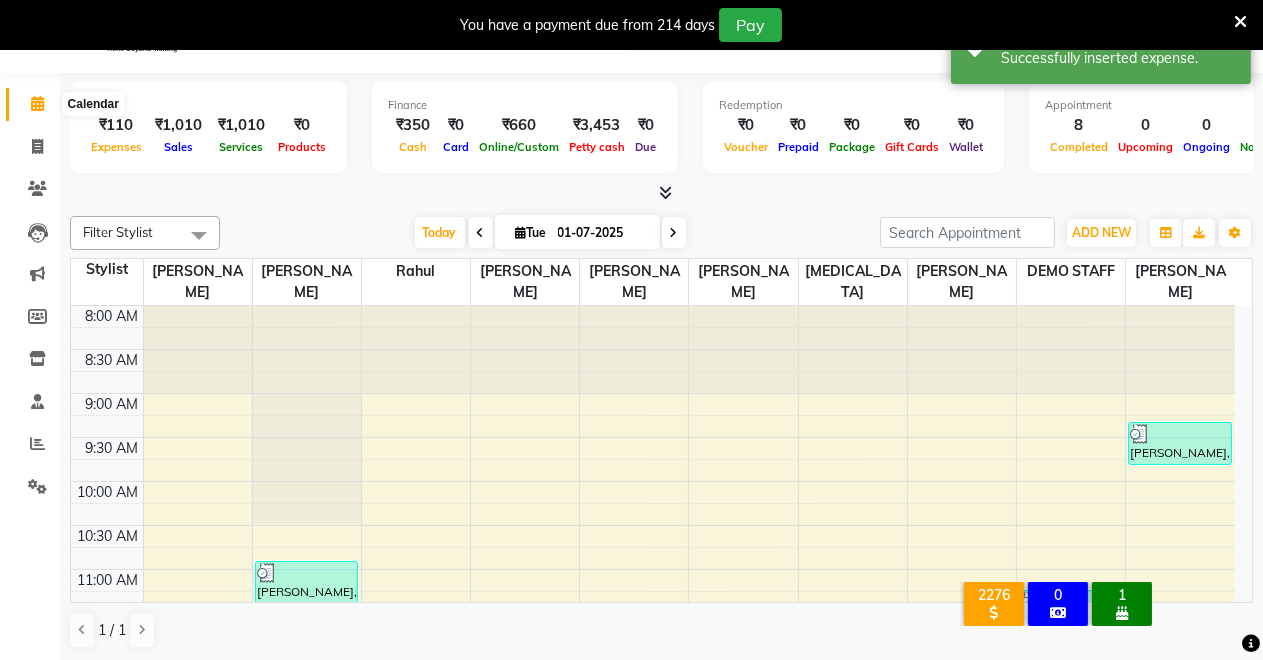 click 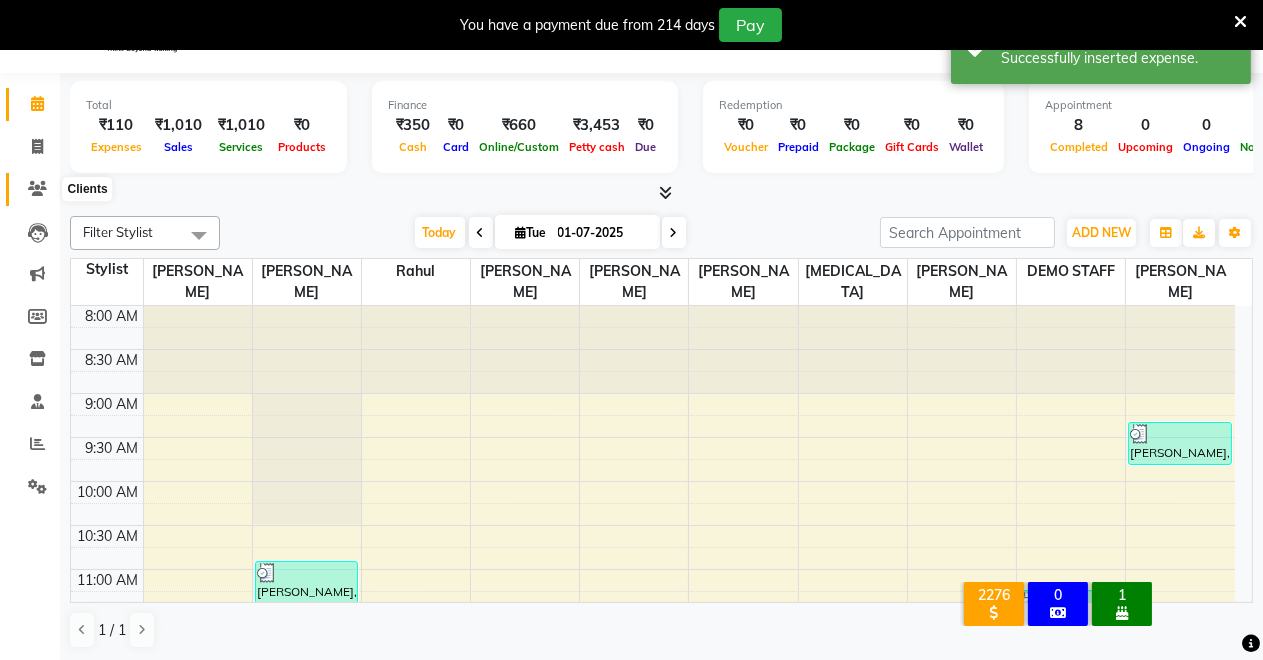 click 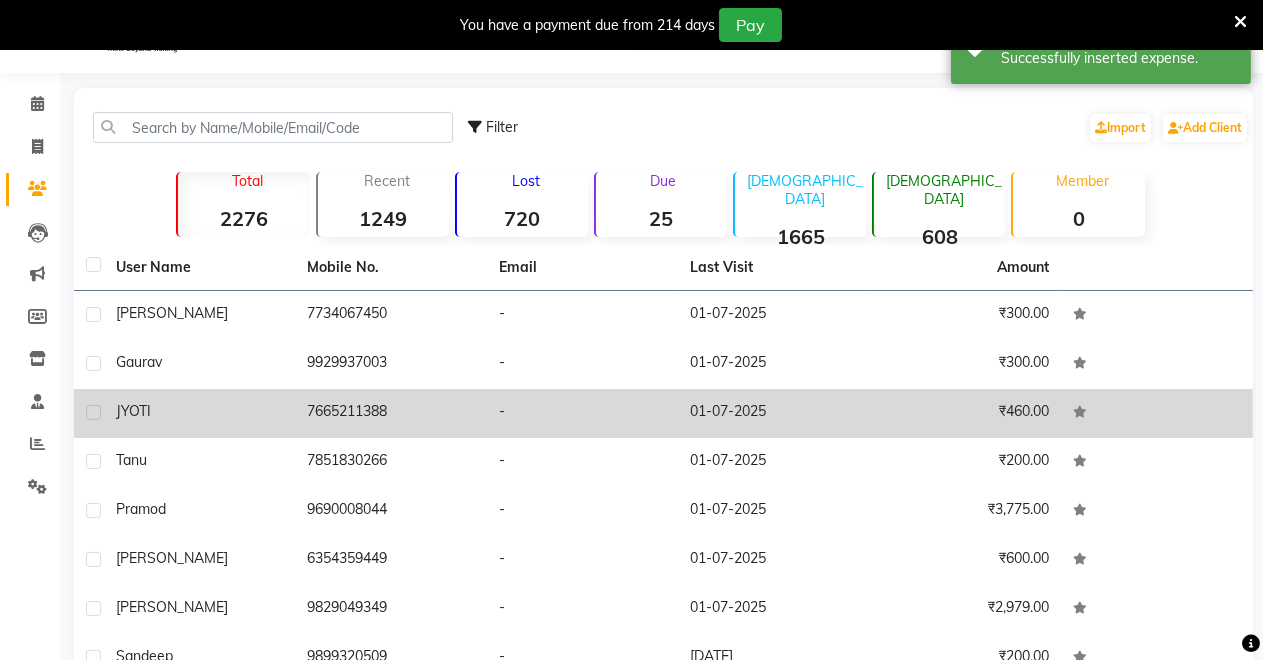 click on "JYOTI" 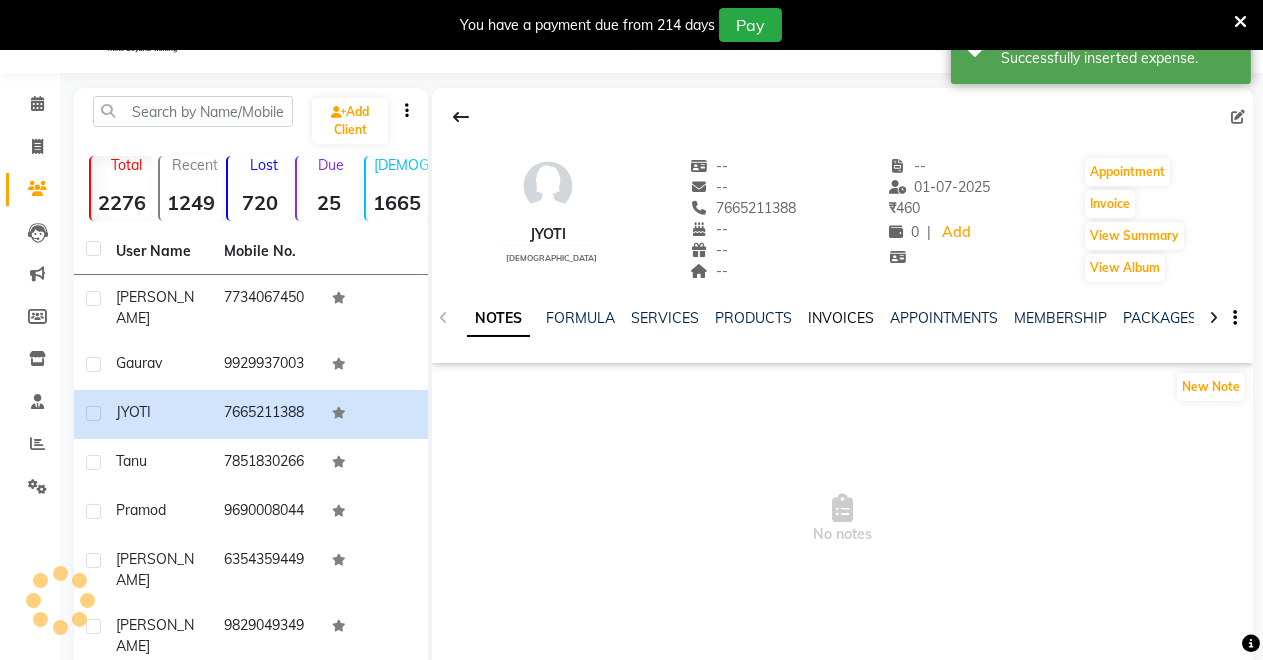 click on "INVOICES" 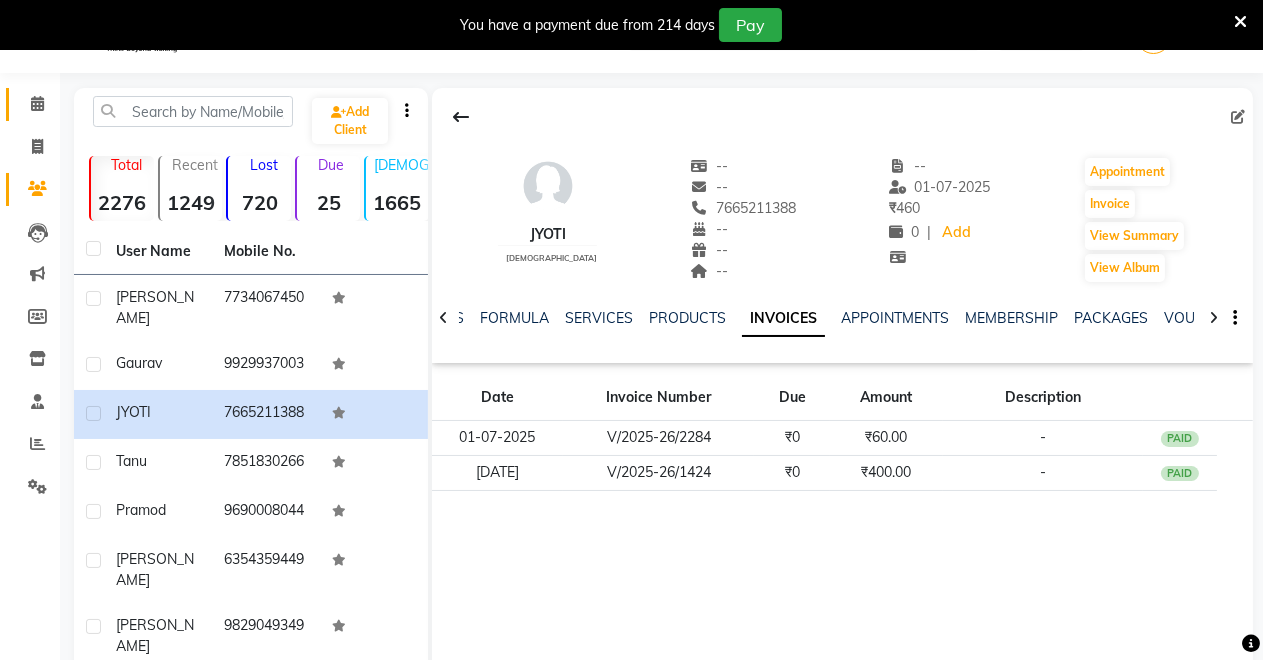 click on "Calendar" 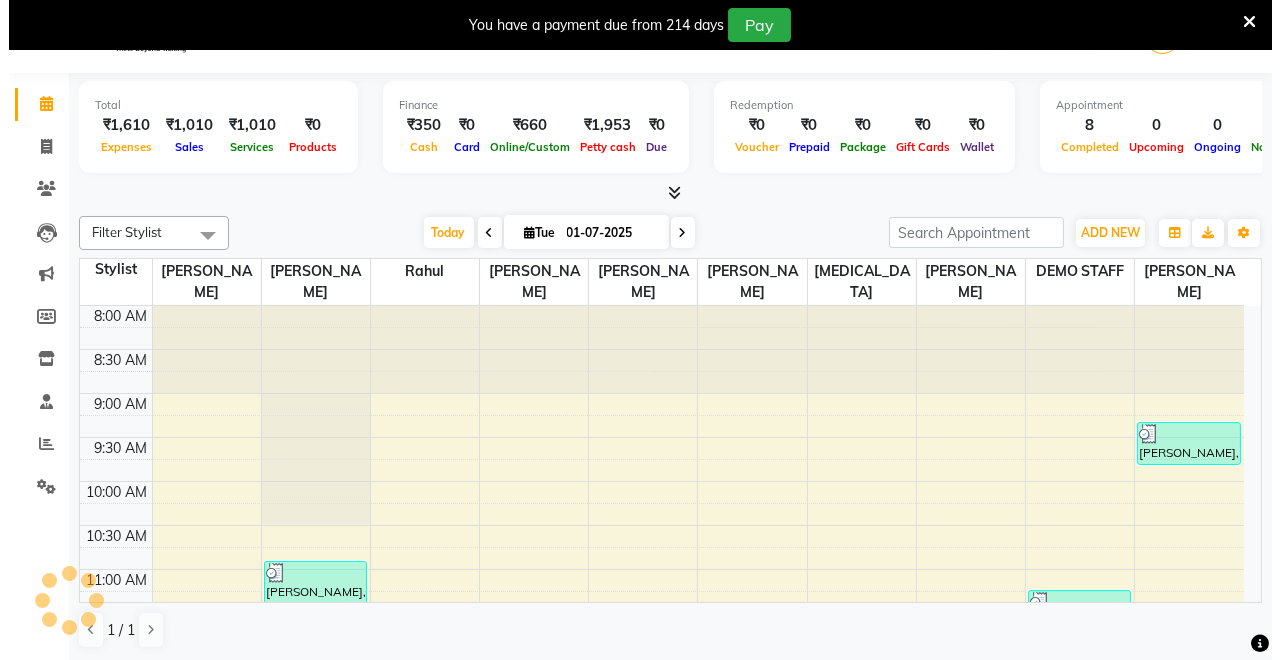 scroll, scrollTop: 0, scrollLeft: 0, axis: both 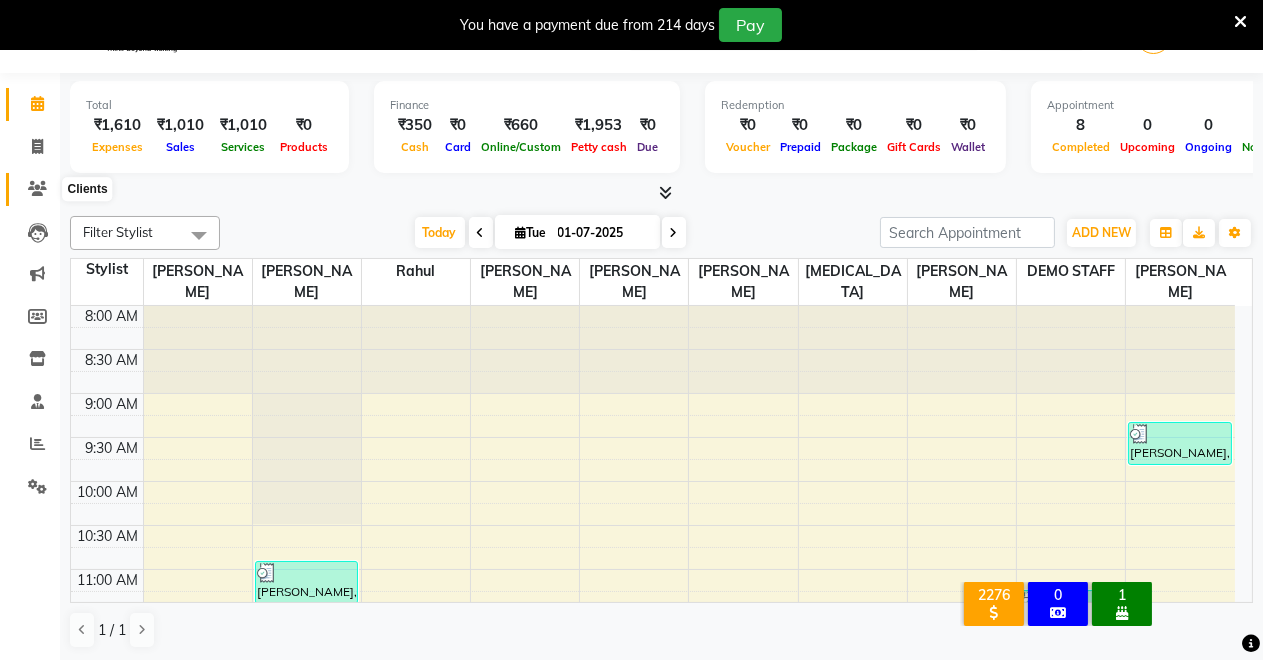 click 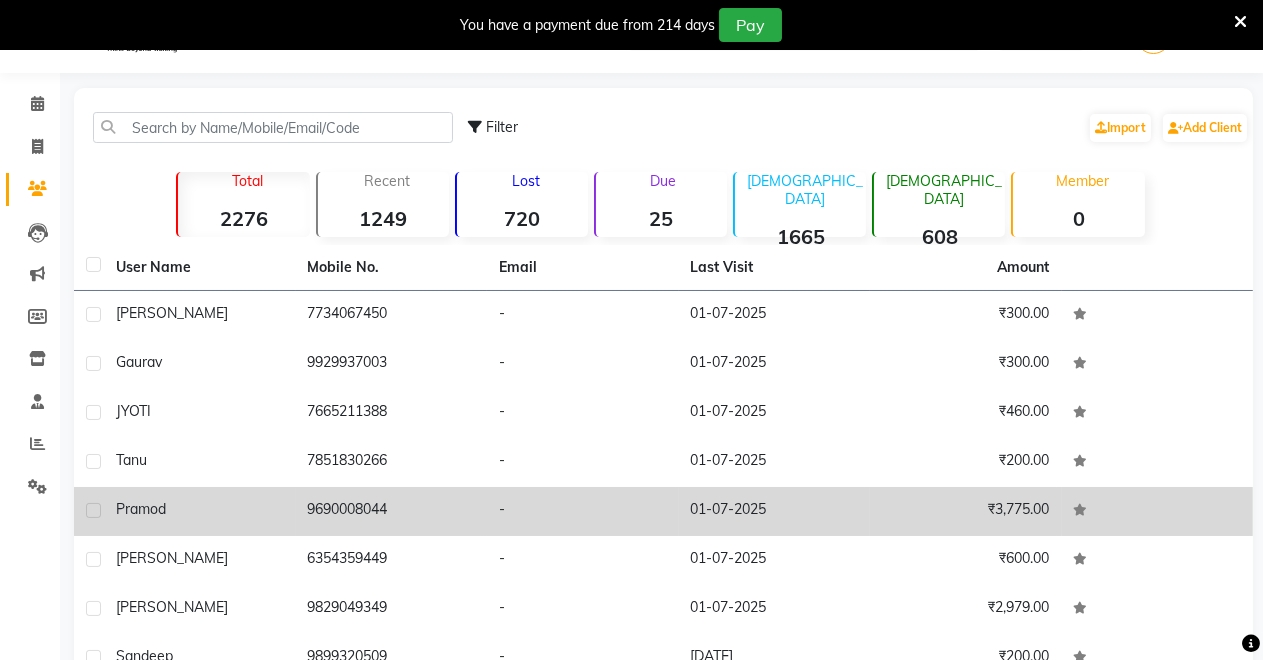 click on "-" 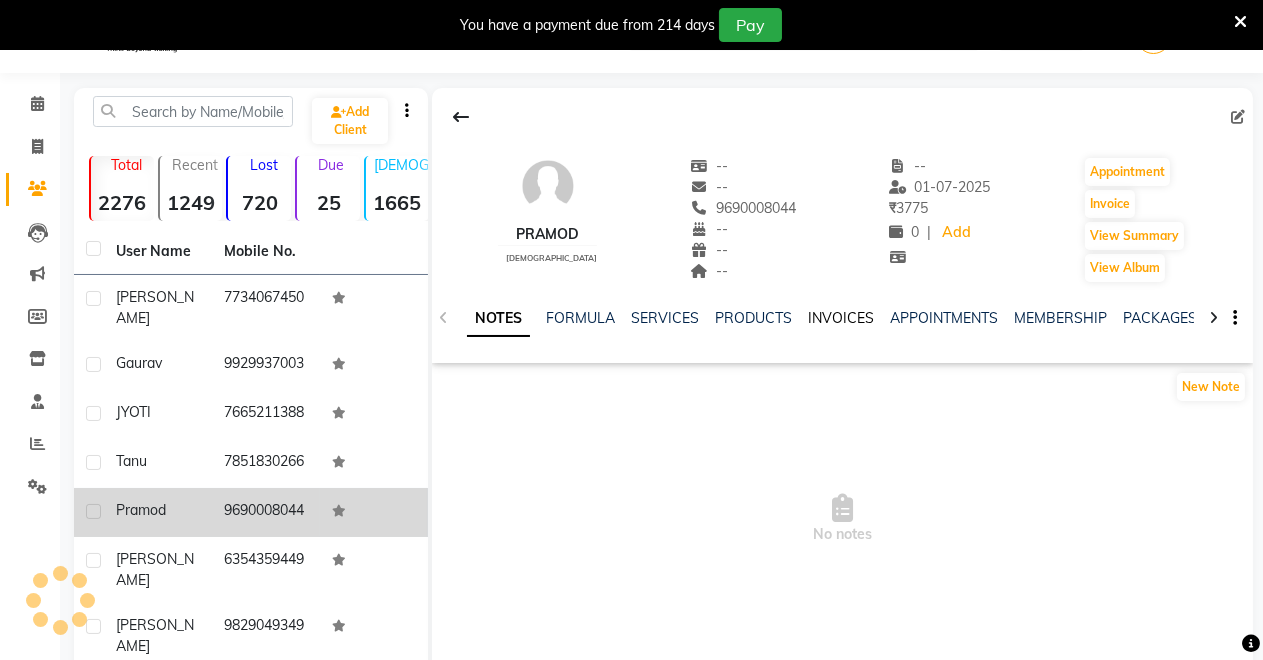 click on "INVOICES" 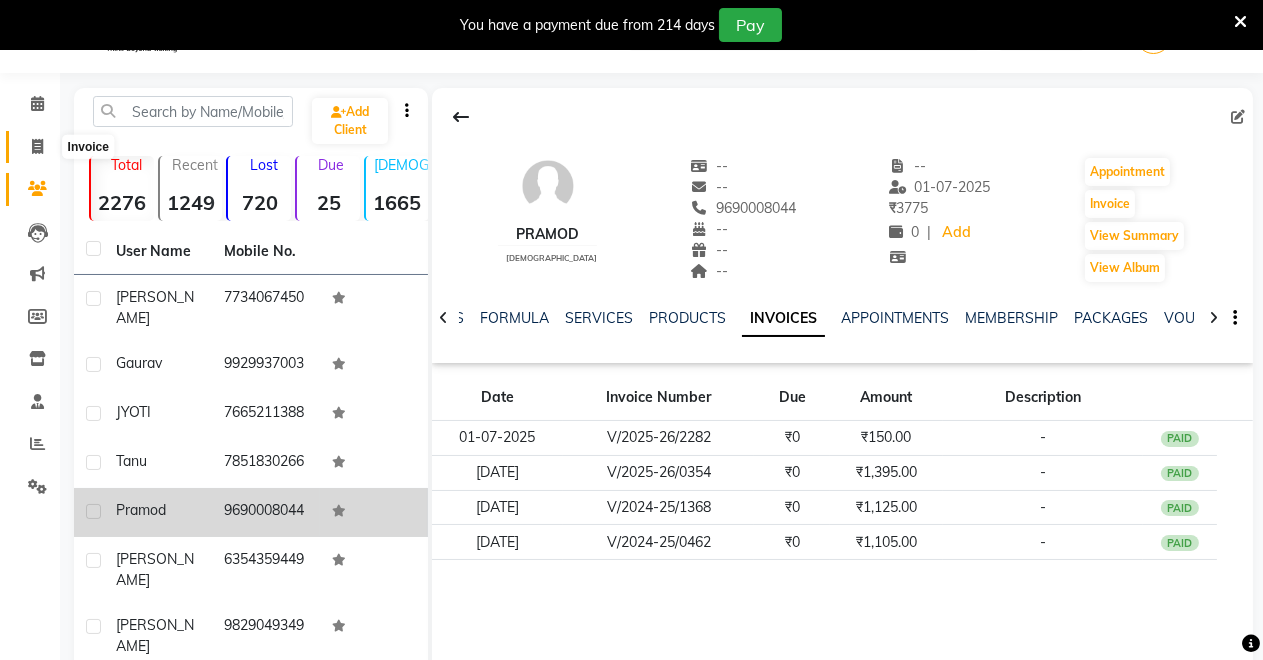 click 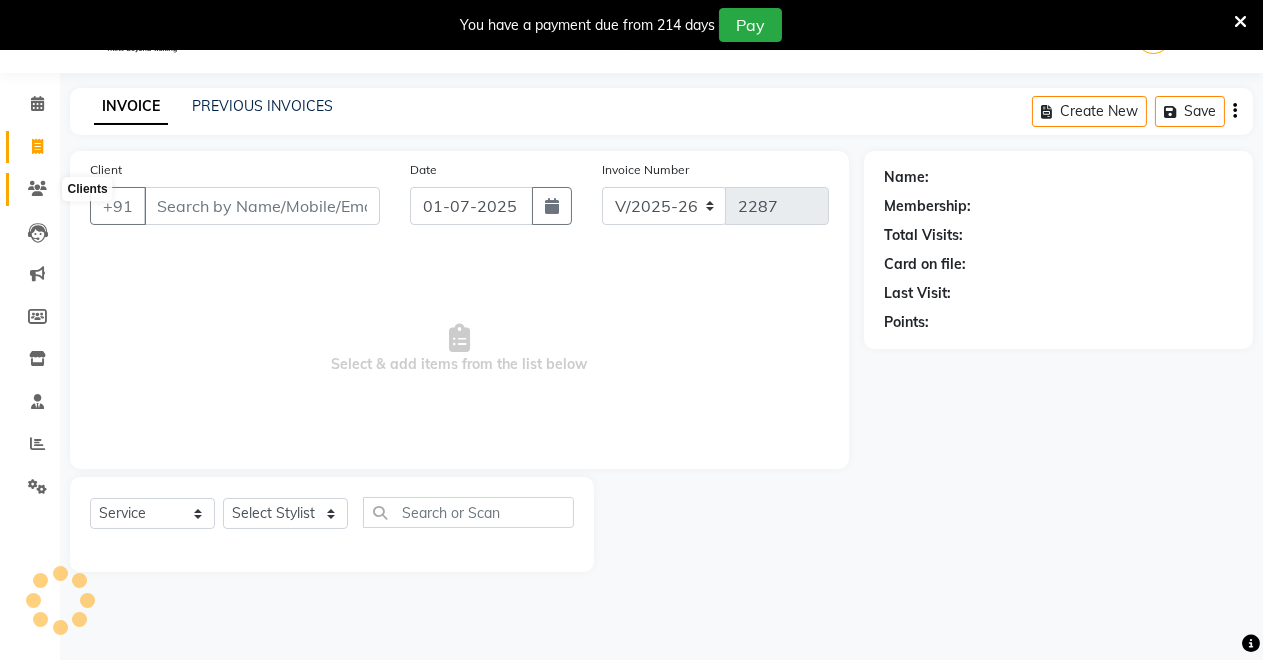 click 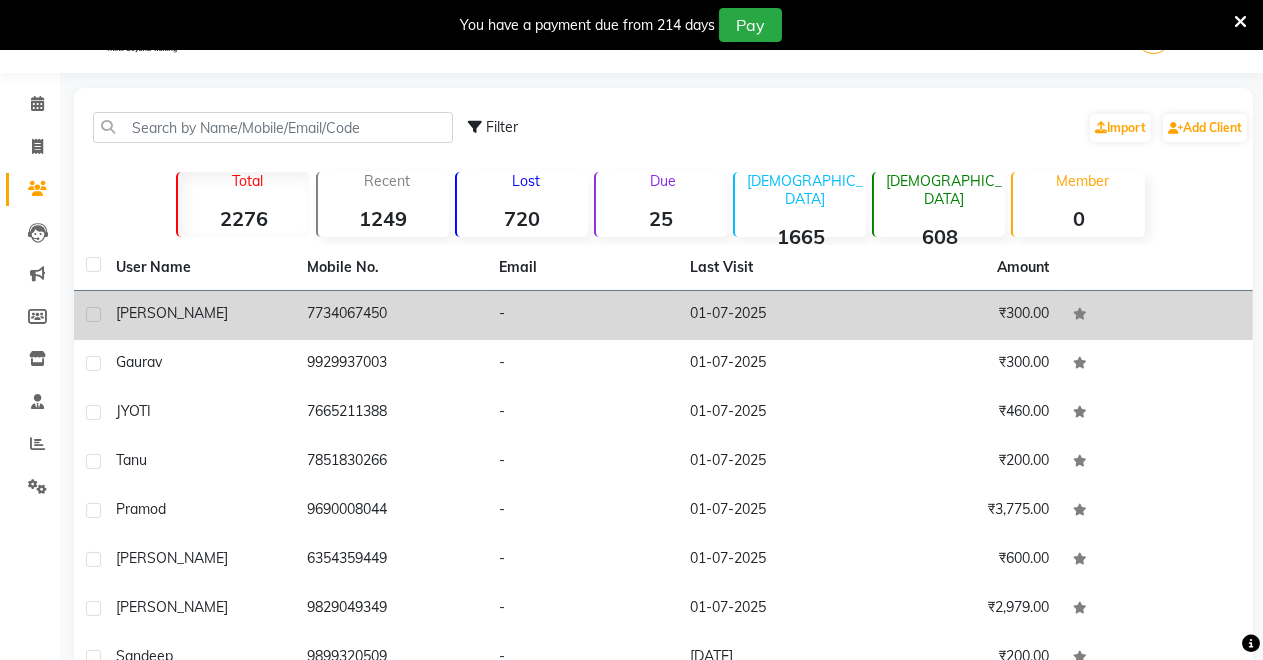 click on "[PERSON_NAME]" 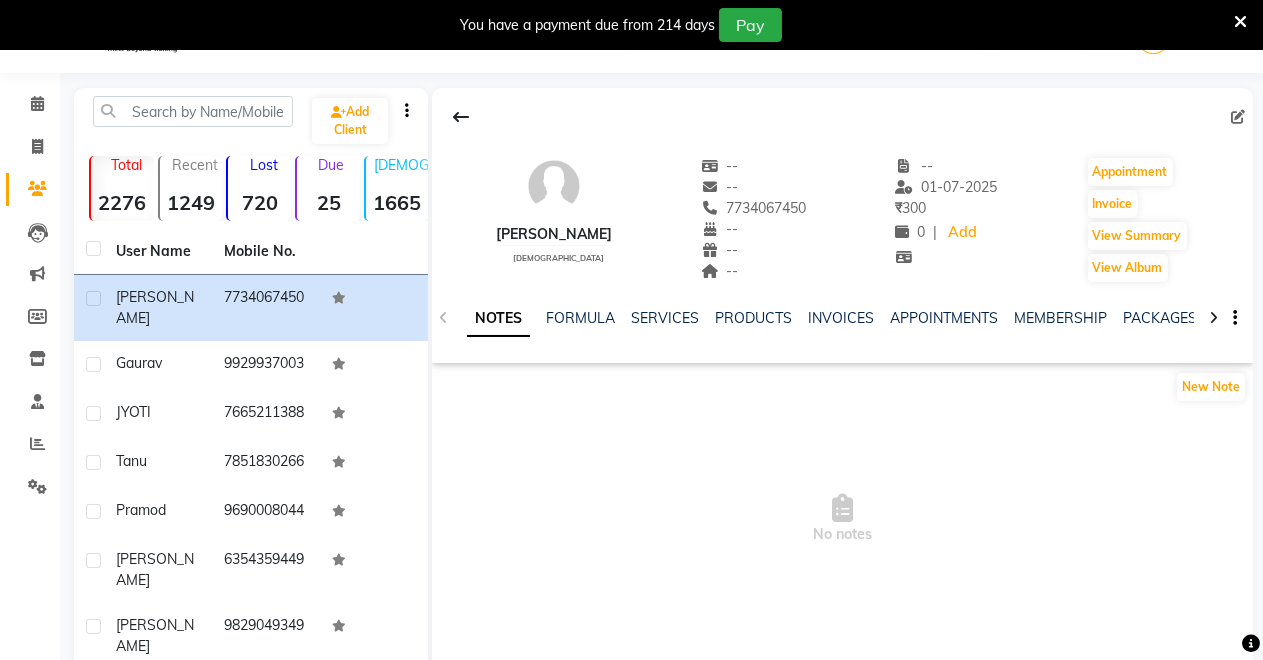 click on "NOTES FORMULA SERVICES PRODUCTS INVOICES APPOINTMENTS MEMBERSHIP PACKAGES VOUCHERS GIFTCARDS POINTS FORMS FAMILY CARDS WALLET" 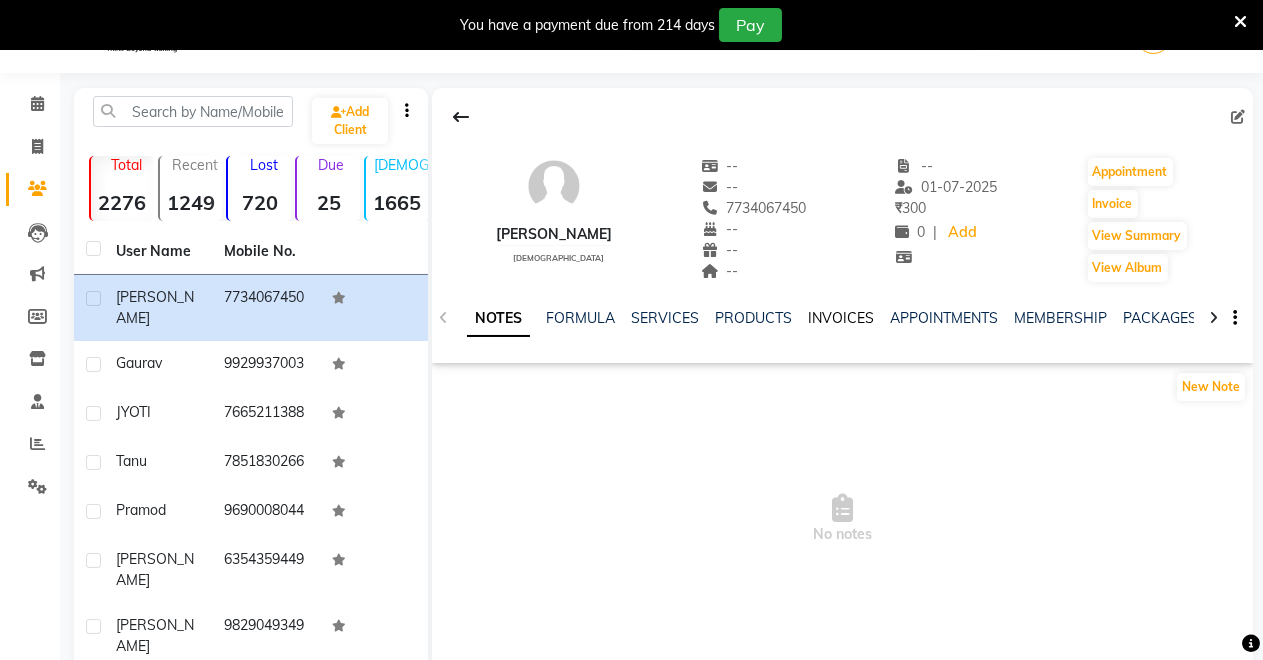 click on "INVOICES" 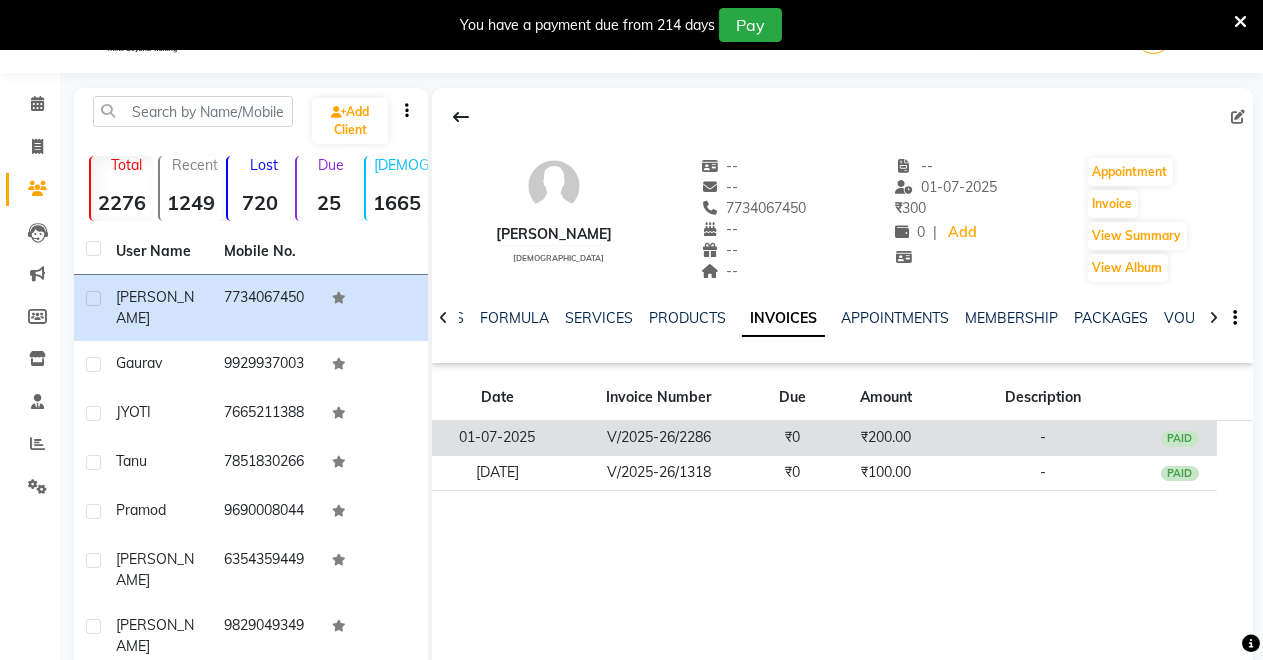 click on "V/2025-26/2286" 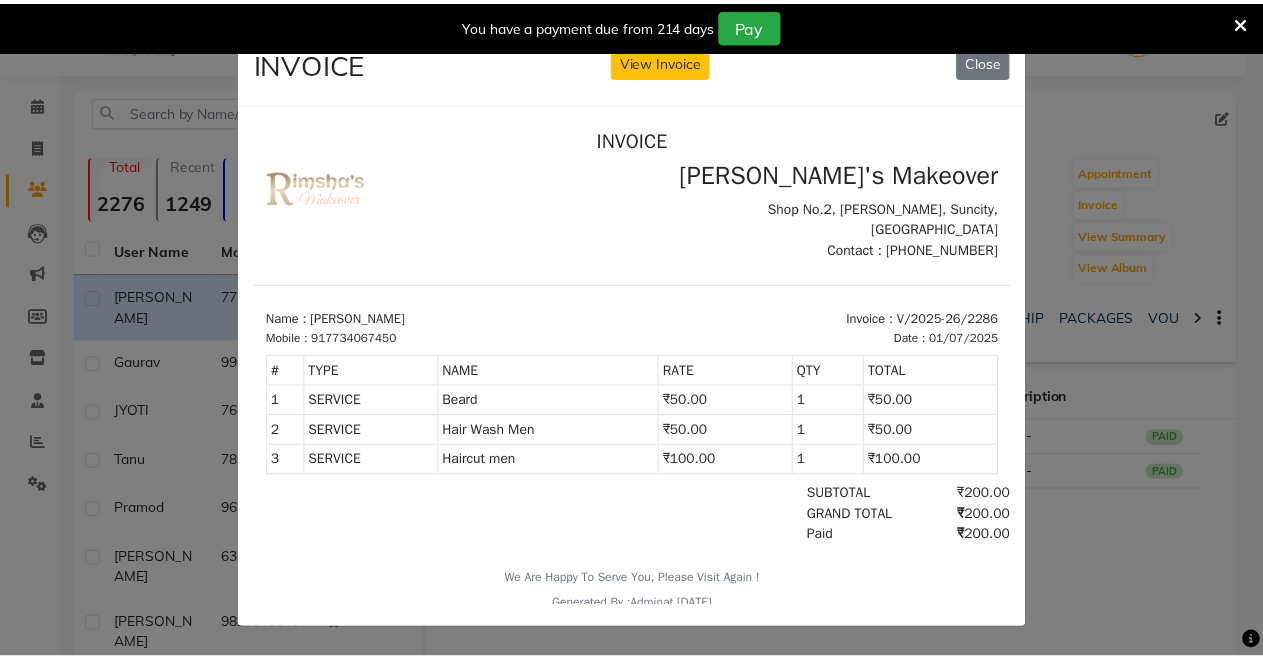 scroll, scrollTop: 0, scrollLeft: 0, axis: both 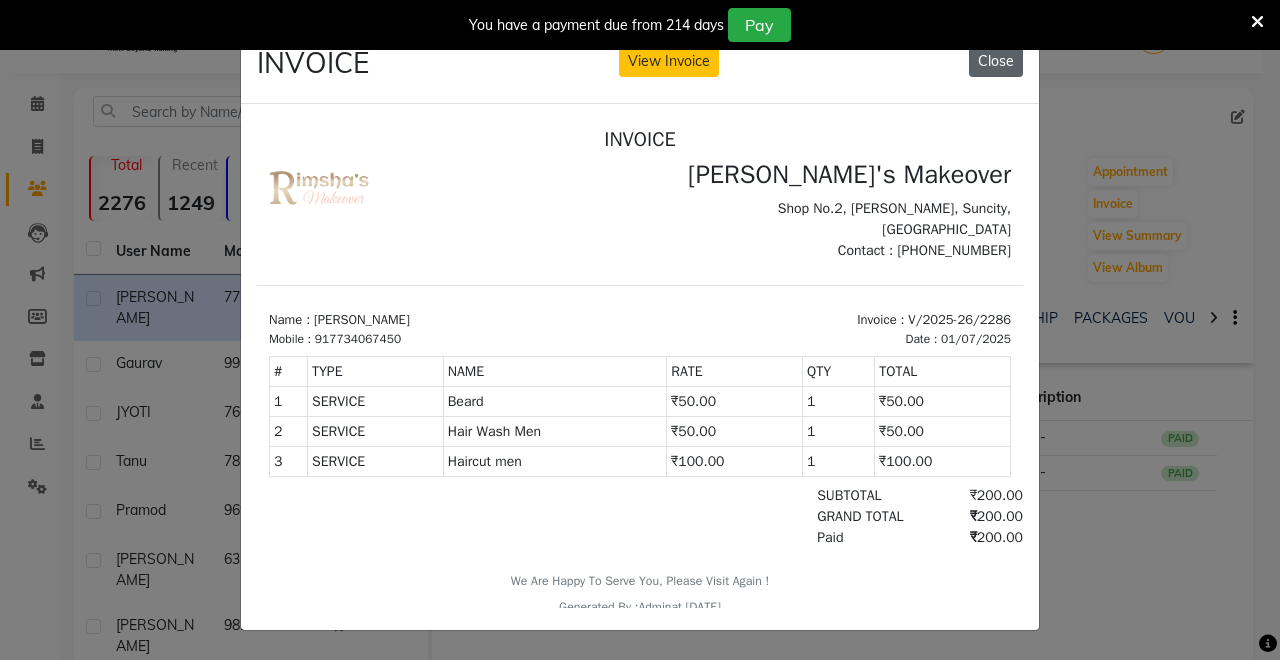 click on "Close" 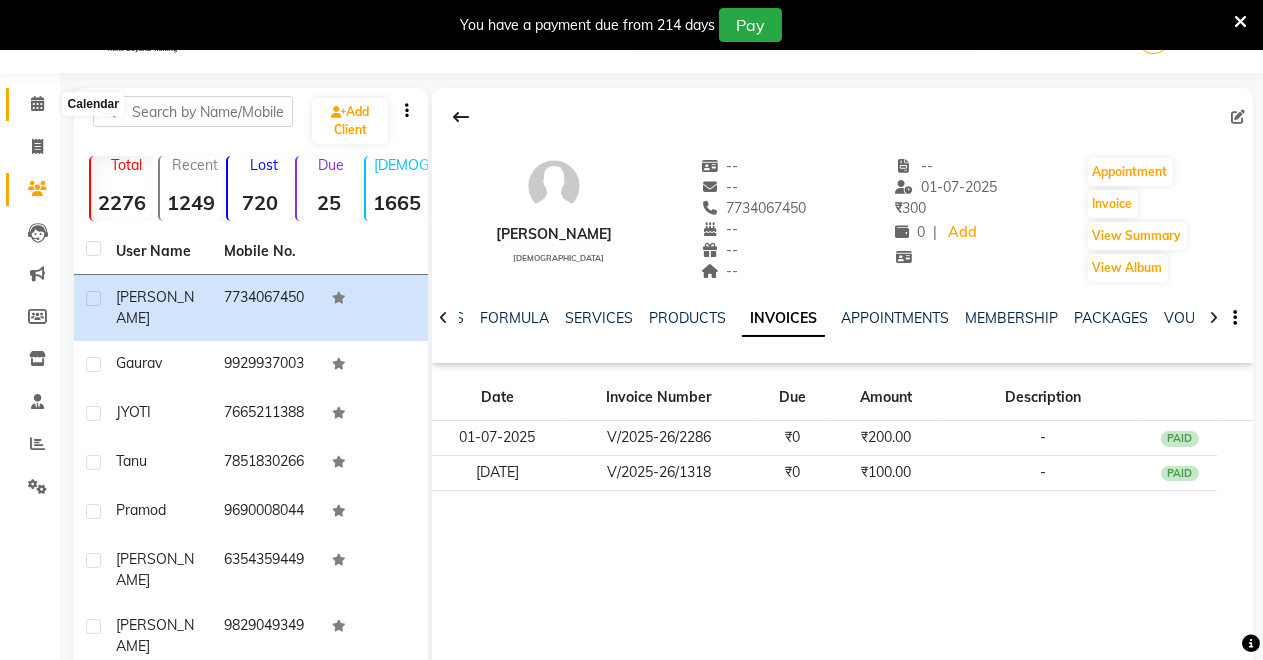 click 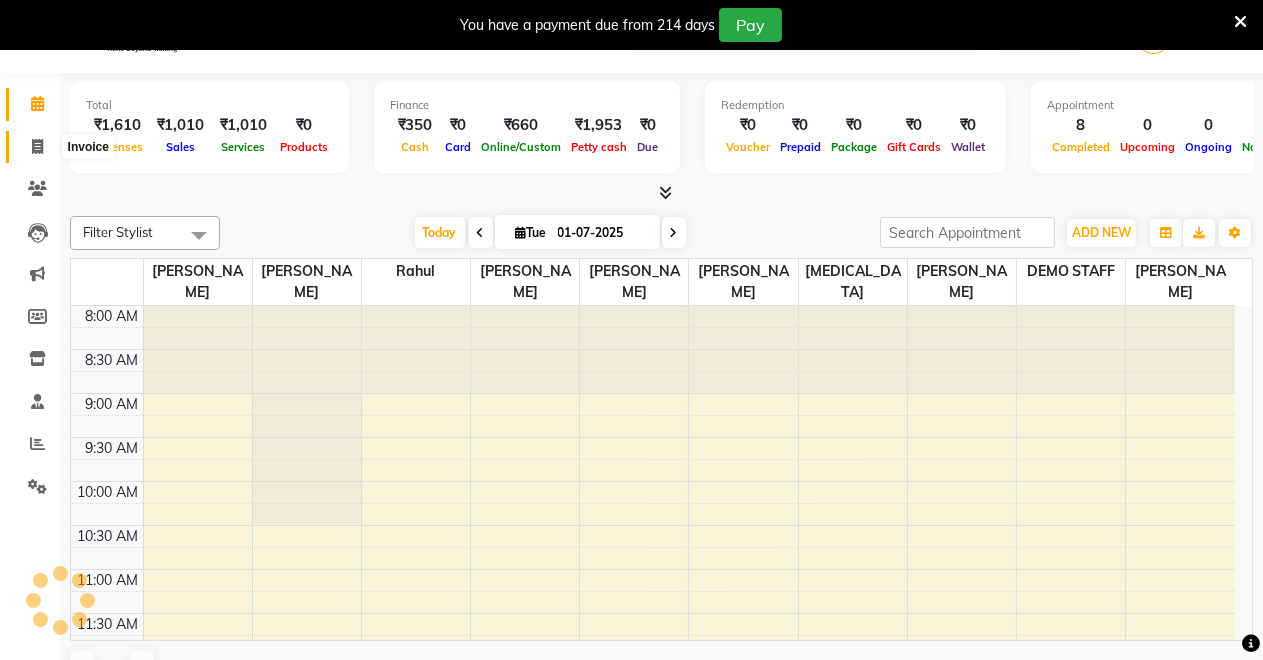 click 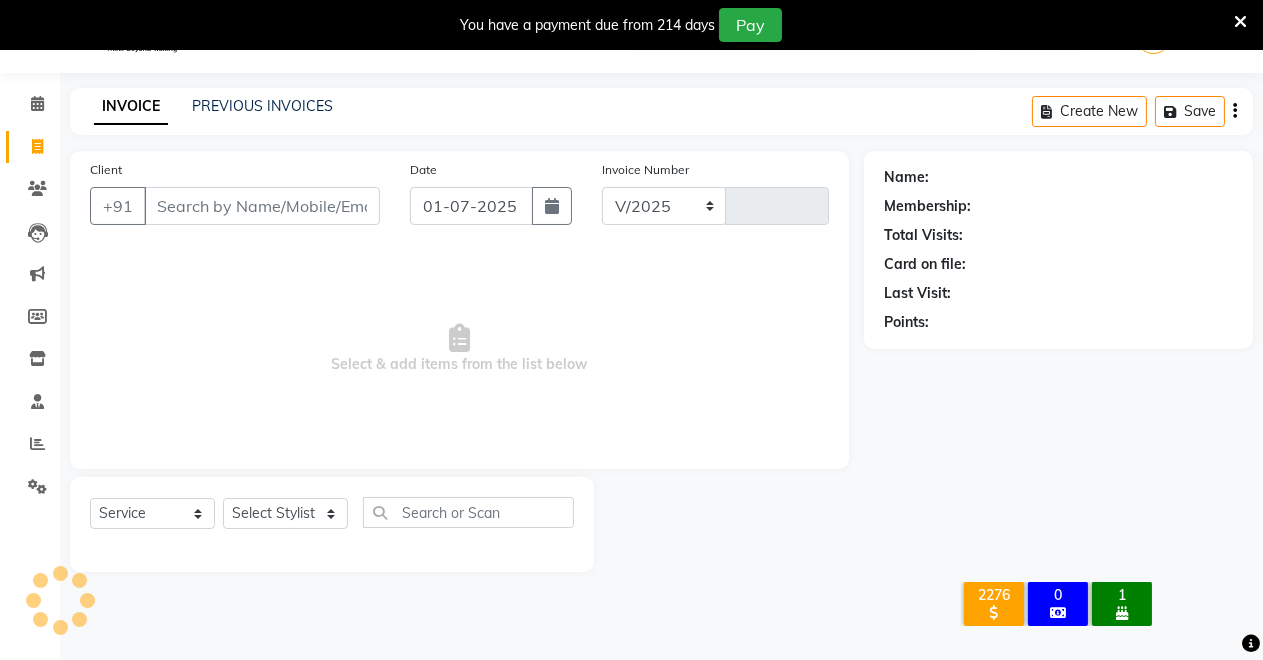 select on "7317" 